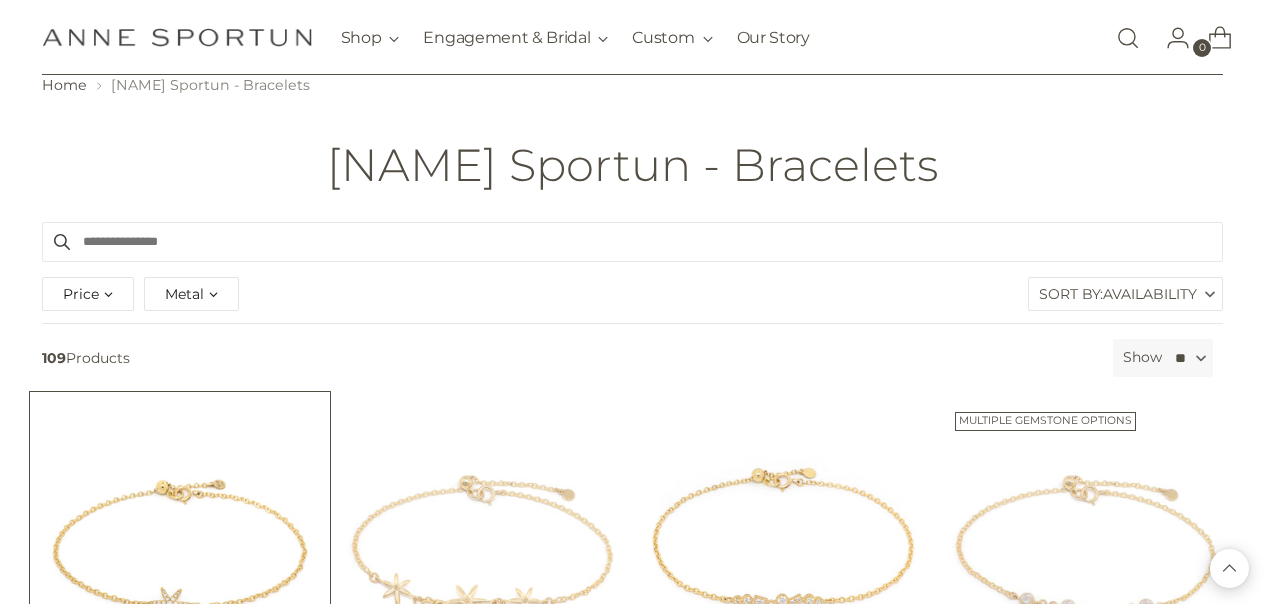 scroll, scrollTop: 51, scrollLeft: 0, axis: vertical 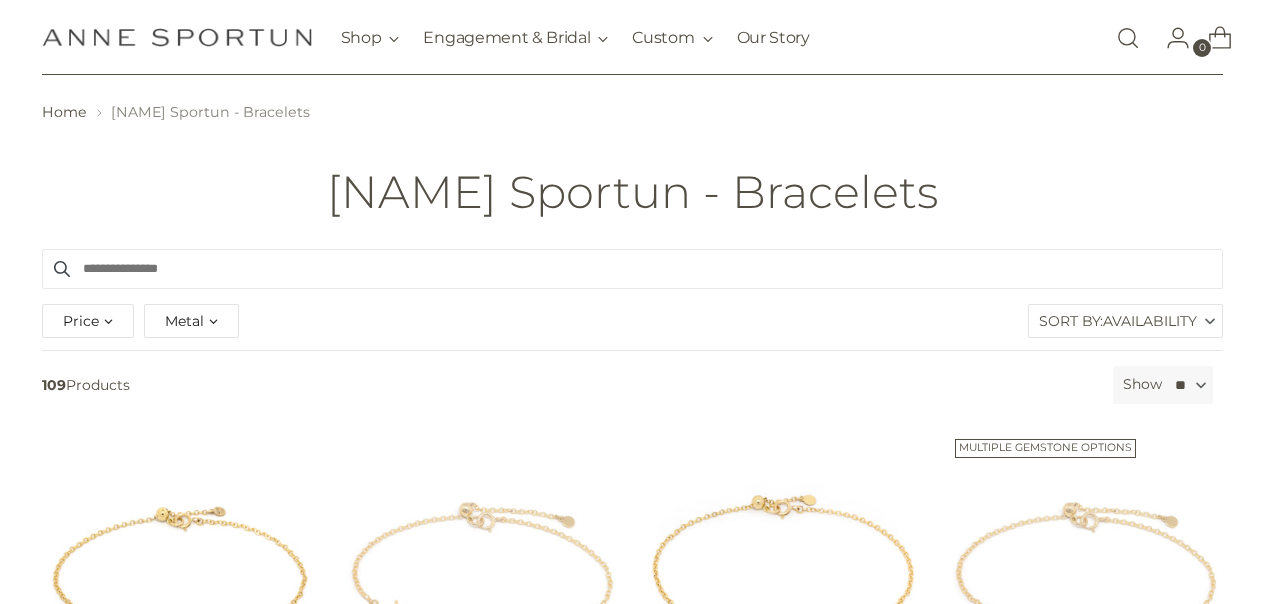 click on "Availability" at bounding box center [1150, 321] 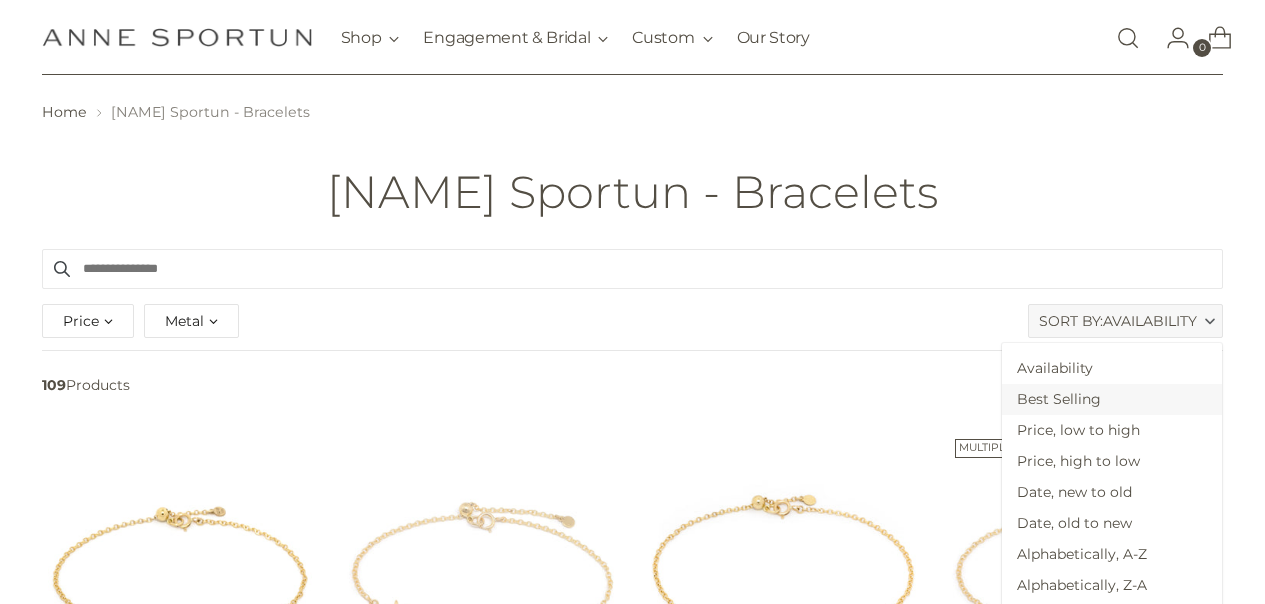 click on "Best Selling" at bounding box center (1112, 399) 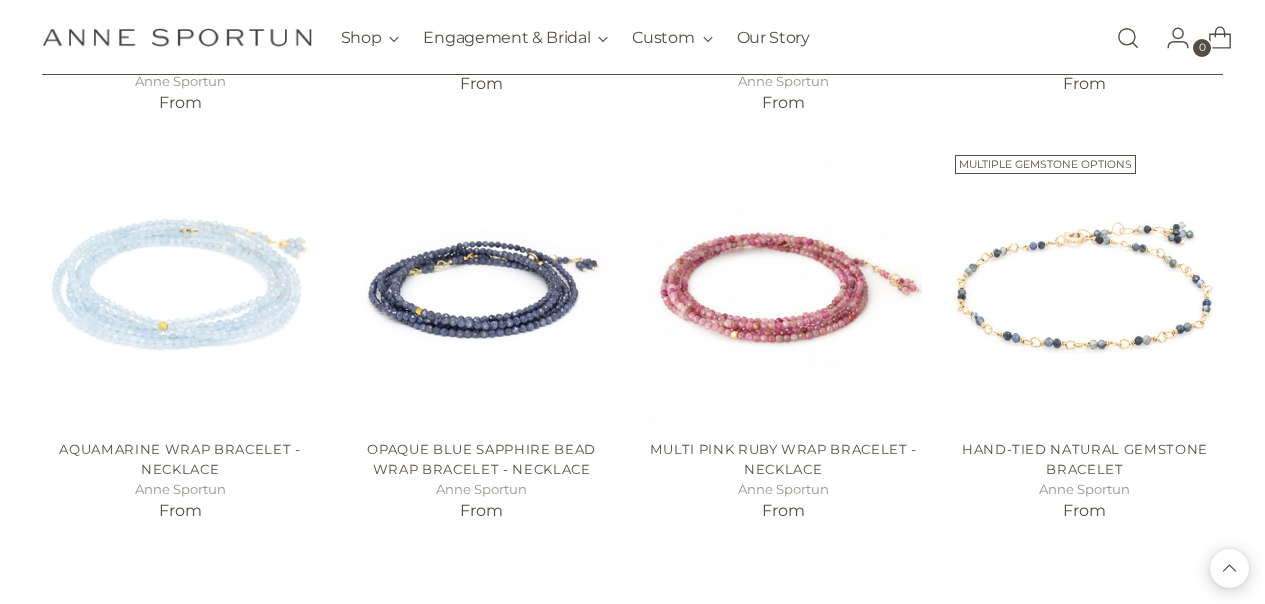 scroll, scrollTop: 1656, scrollLeft: 0, axis: vertical 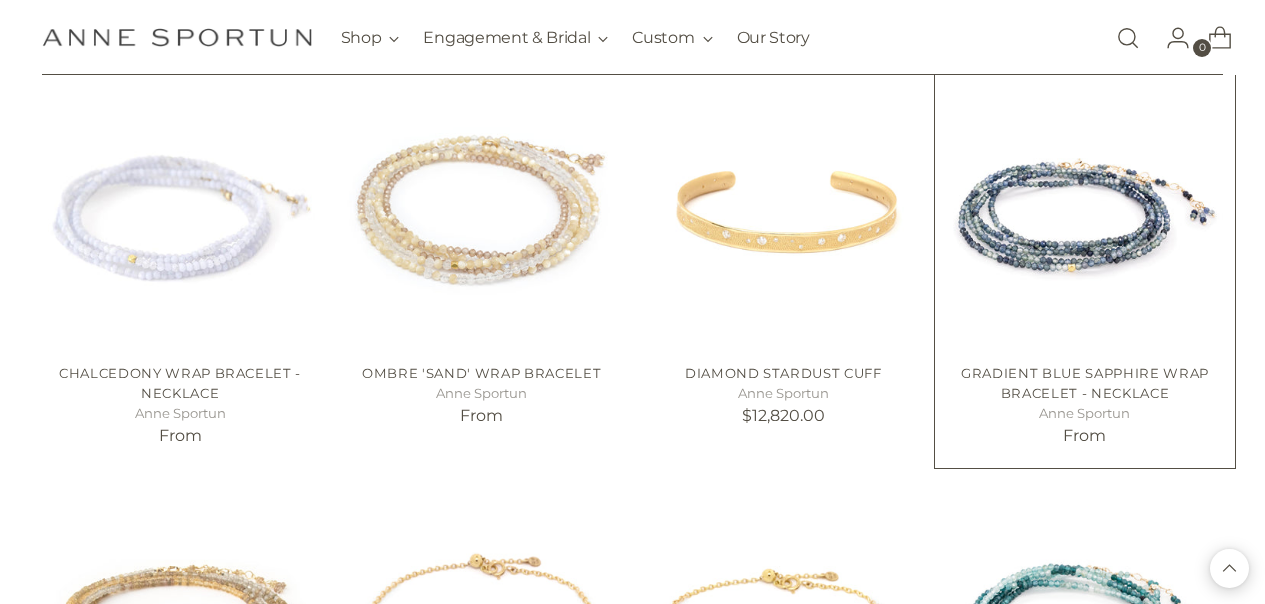 click at bounding box center [0, 0] 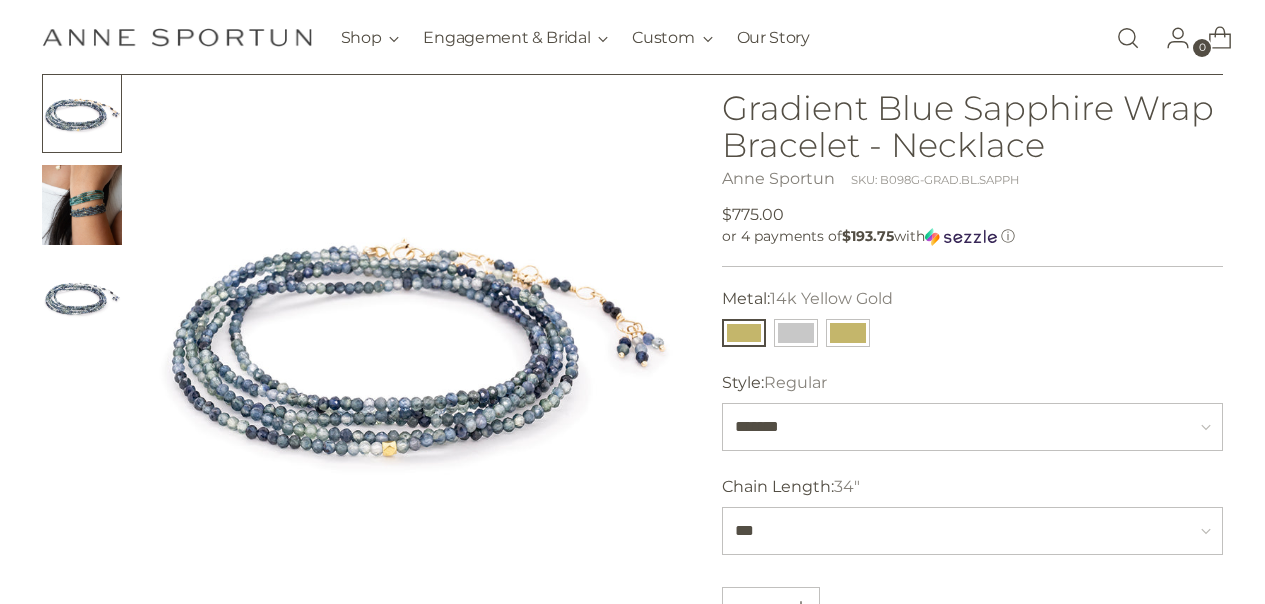 scroll, scrollTop: 140, scrollLeft: 0, axis: vertical 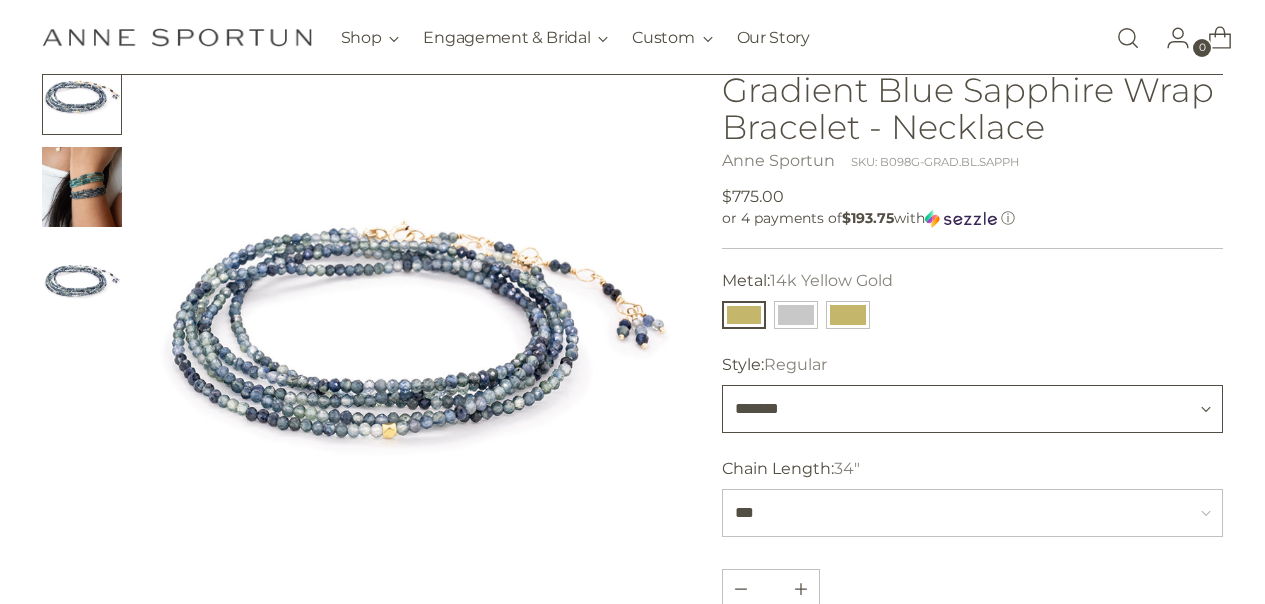 click on "******* ********" at bounding box center [973, 409] 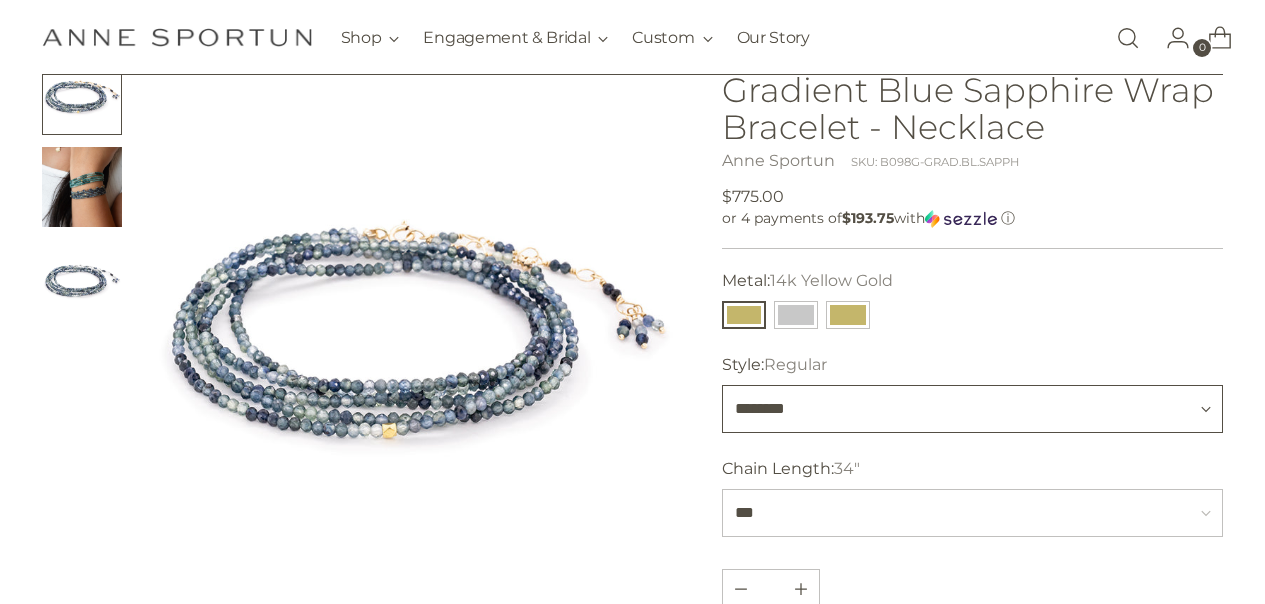 type 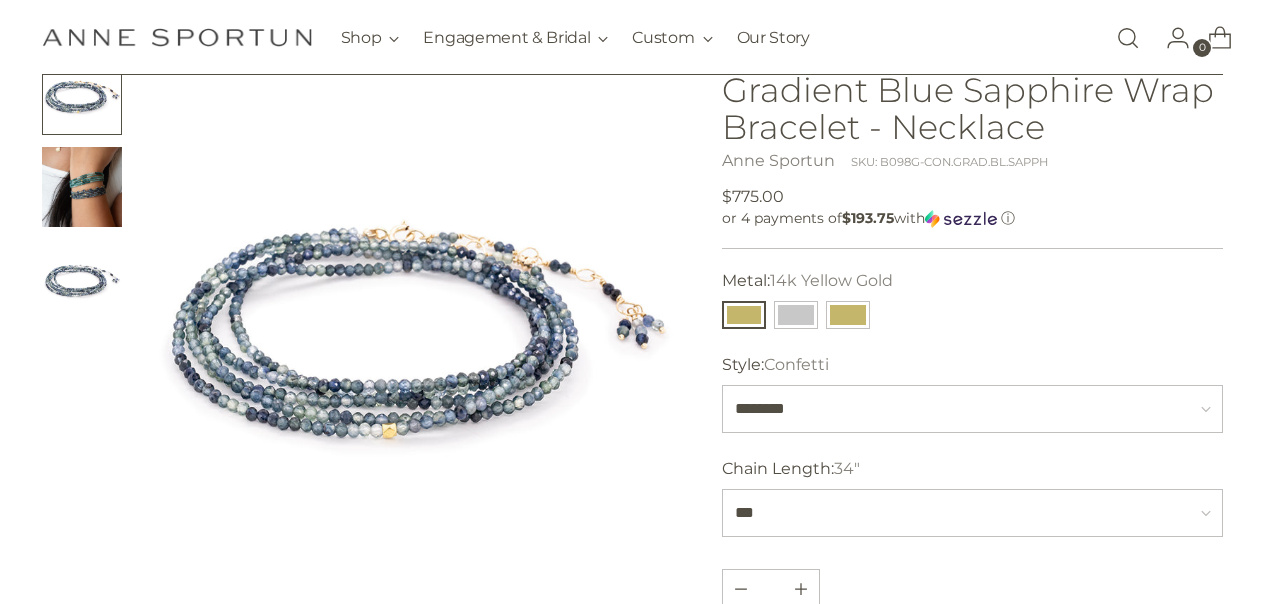 click at bounding box center [415, 320] 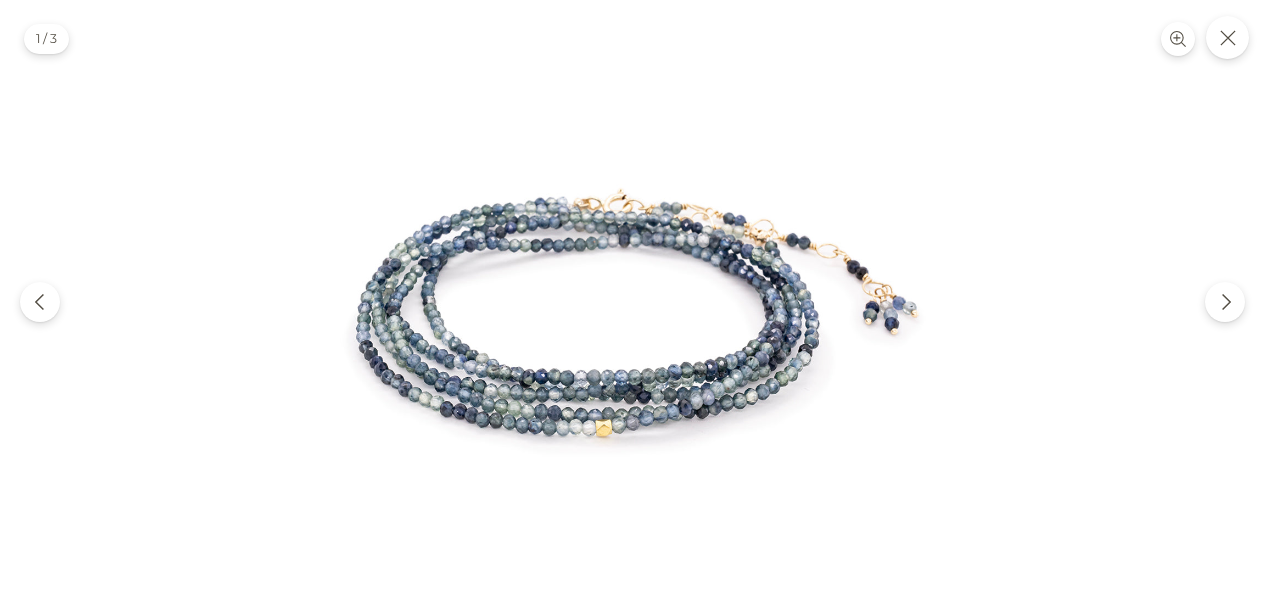 click at bounding box center (633, 302) 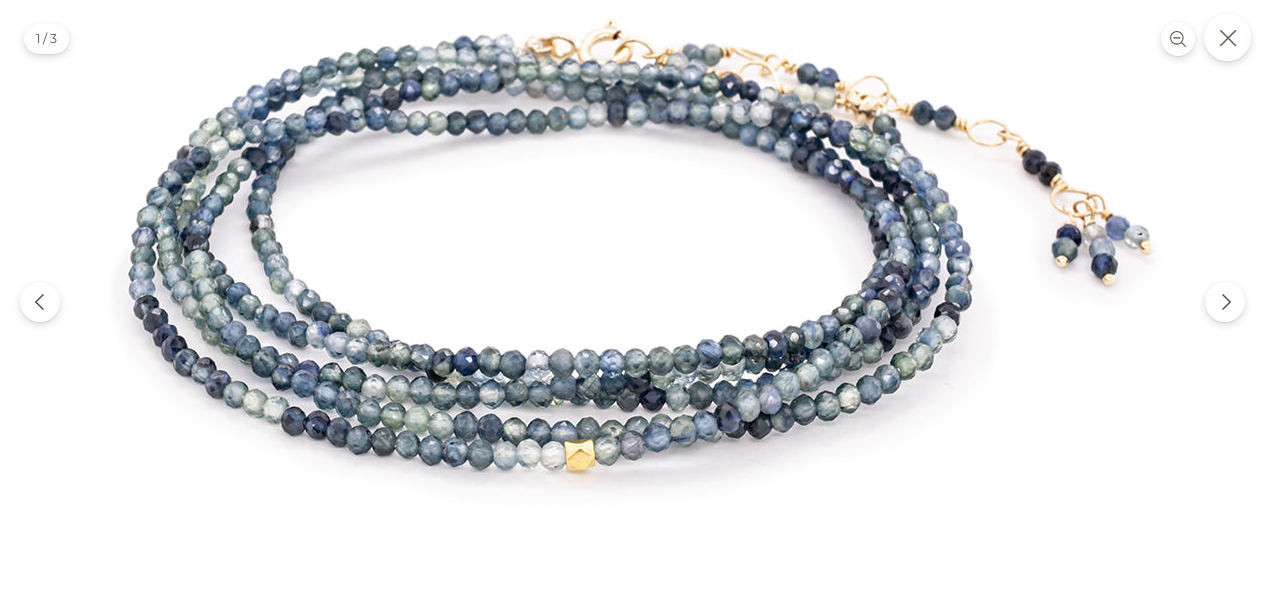 click 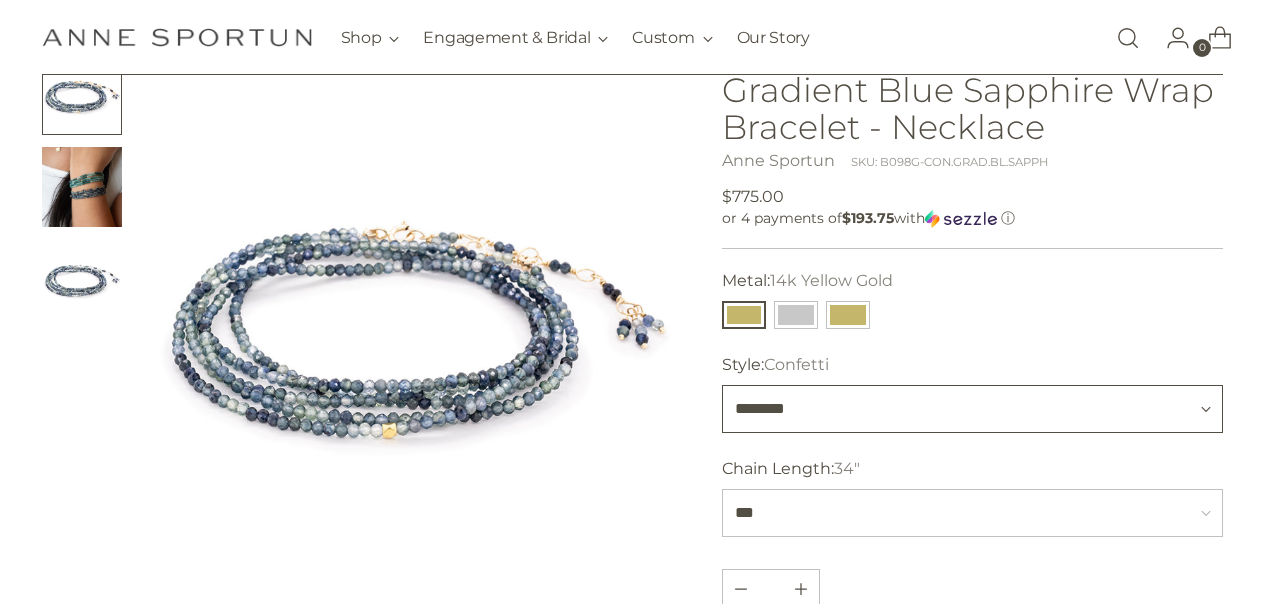 click on "******* ********" at bounding box center (973, 409) 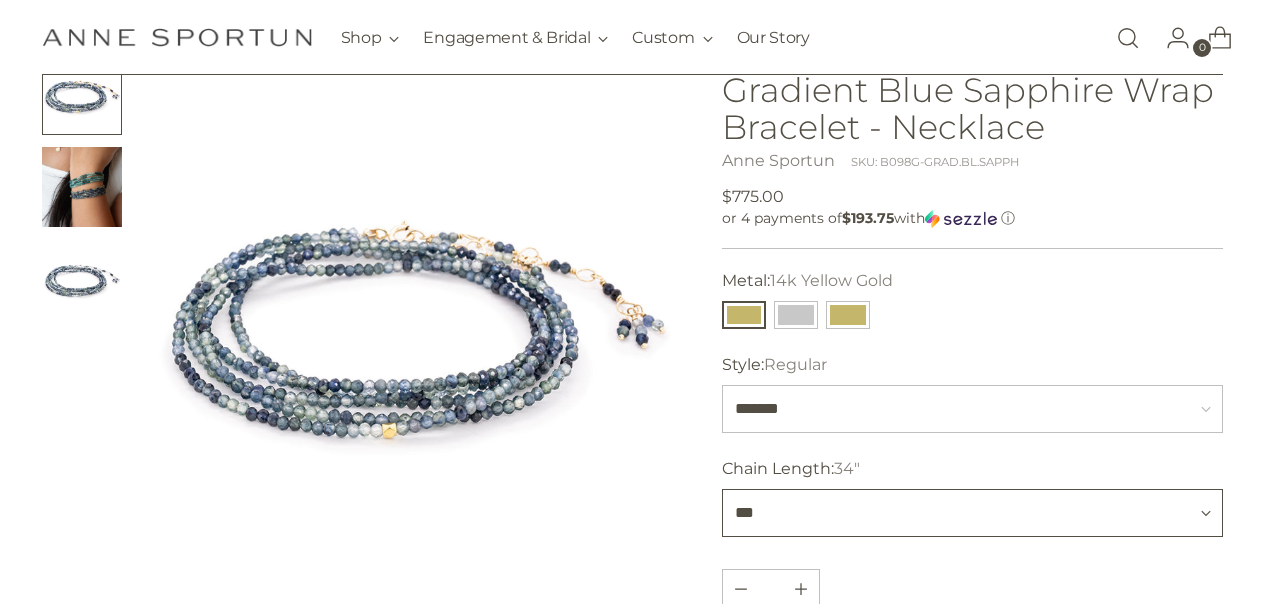 click on "*** *** ***" at bounding box center (973, 513) 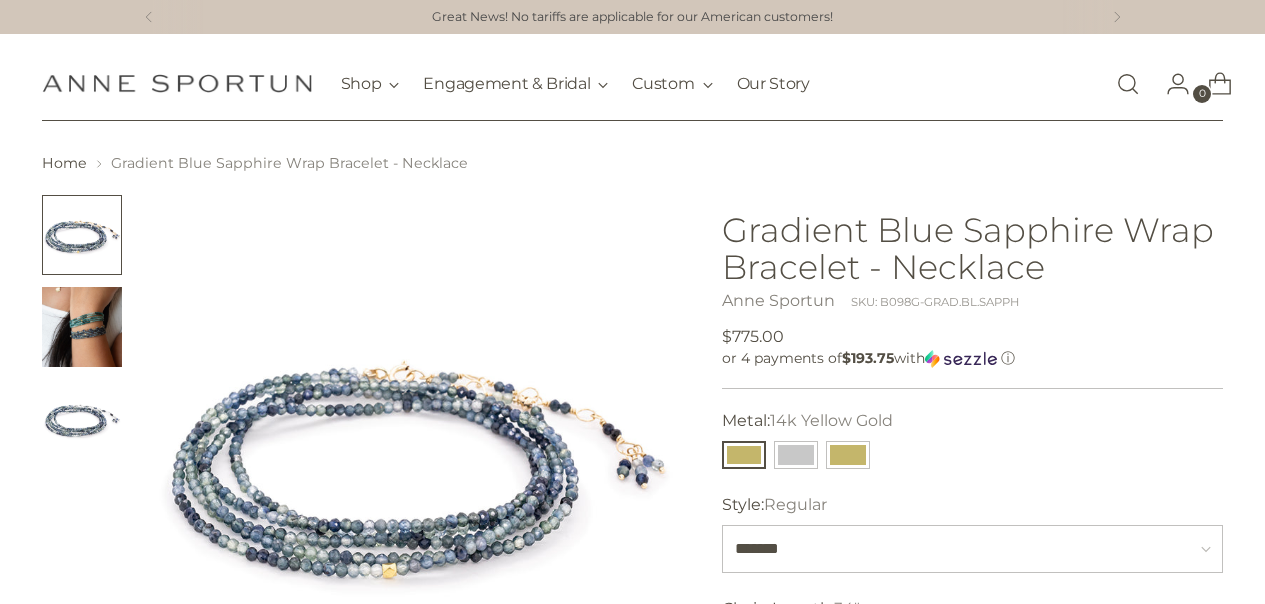 scroll, scrollTop: 1, scrollLeft: 0, axis: vertical 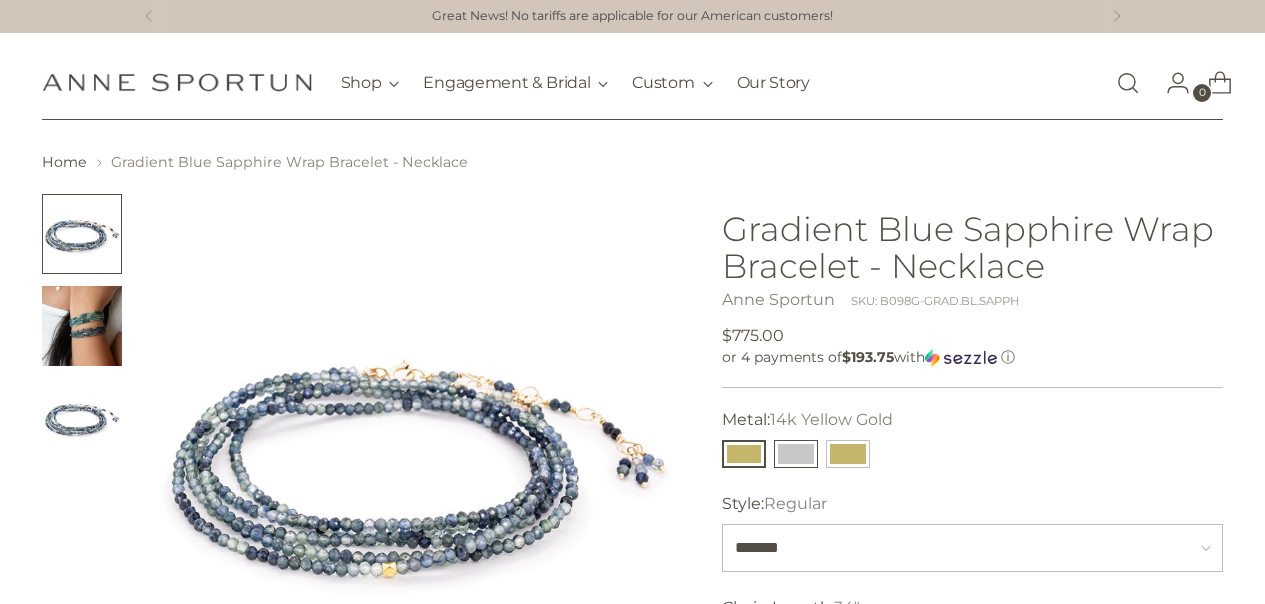 click at bounding box center [796, 454] 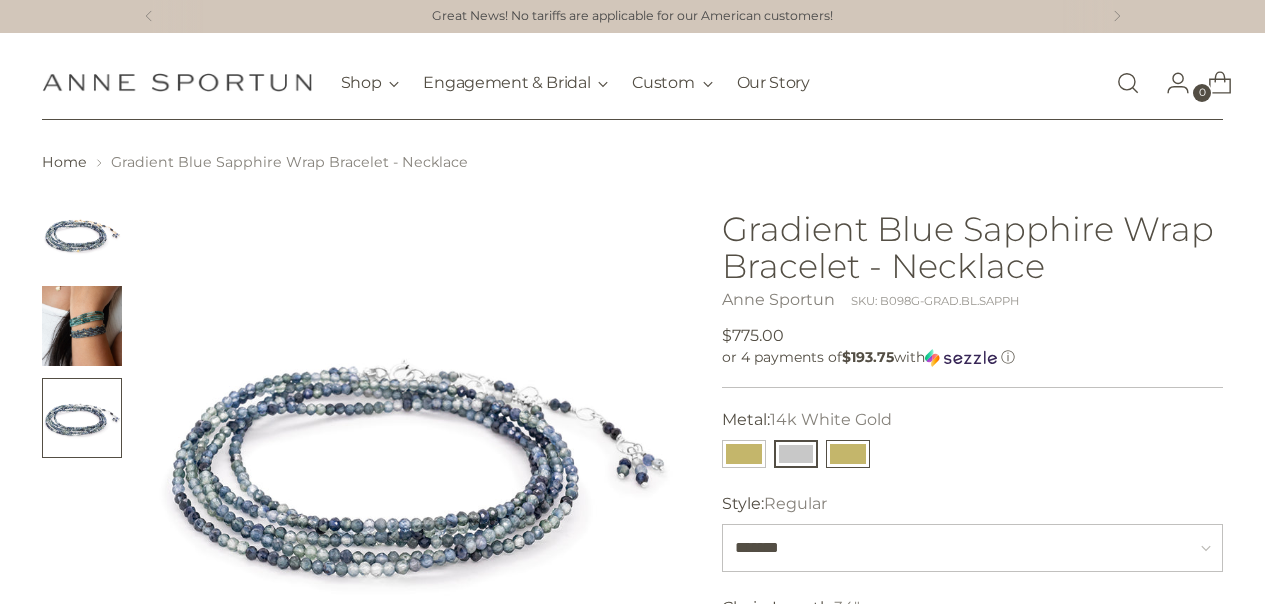 click at bounding box center [848, 454] 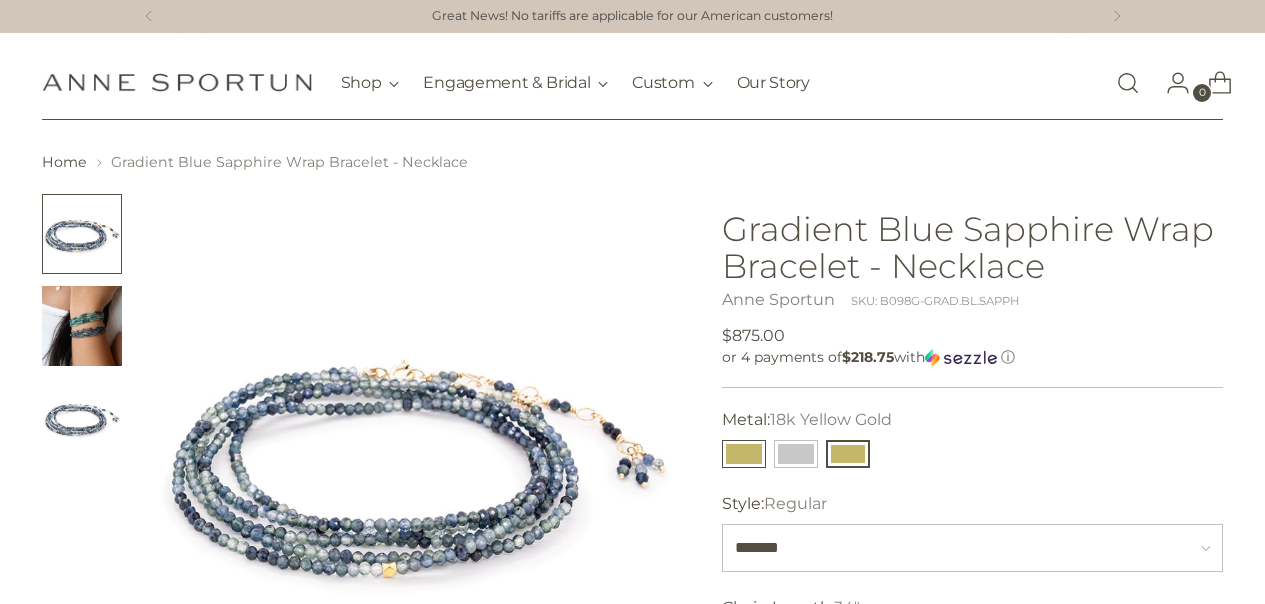 click at bounding box center (744, 454) 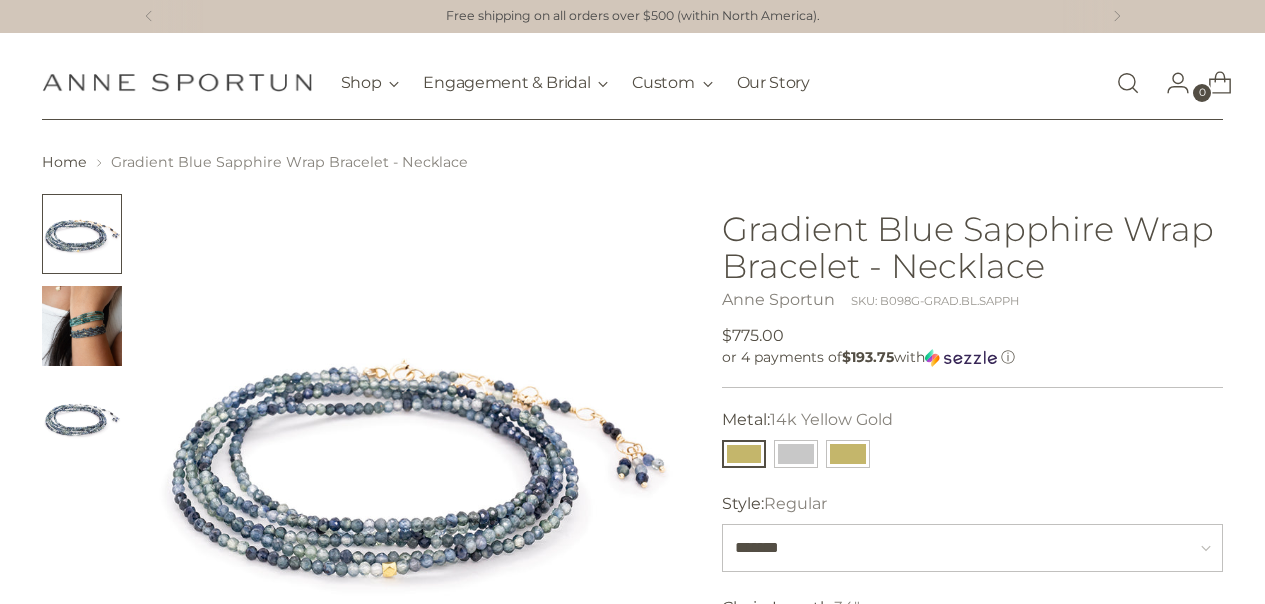 click at bounding box center [82, 326] 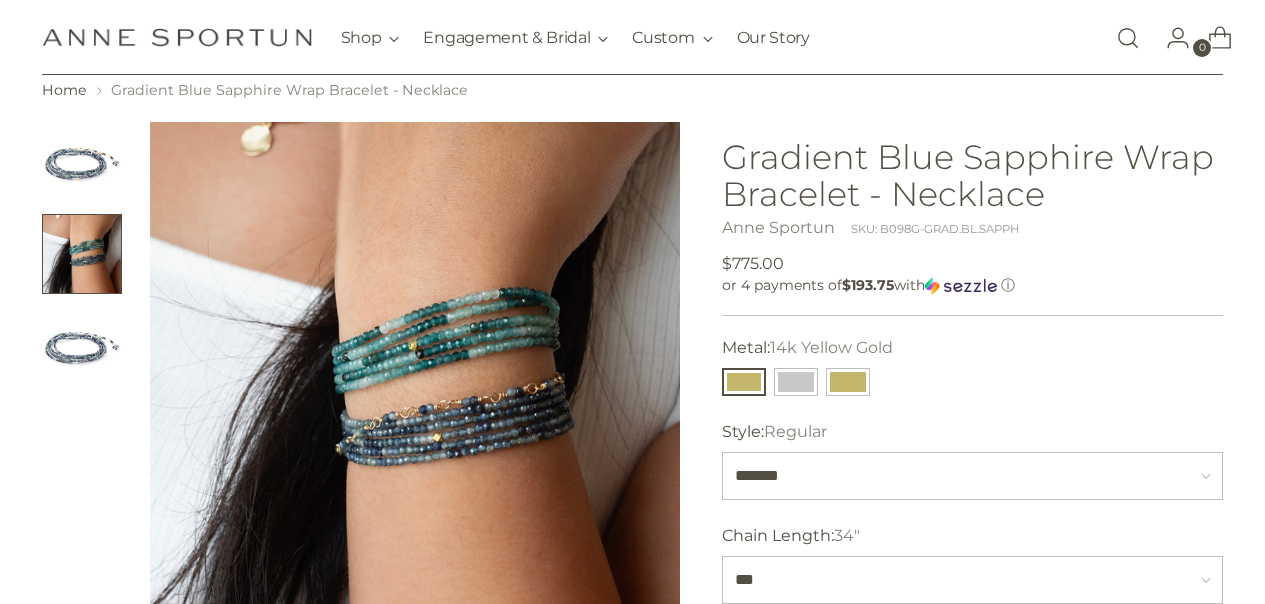 scroll, scrollTop: 74, scrollLeft: 0, axis: vertical 